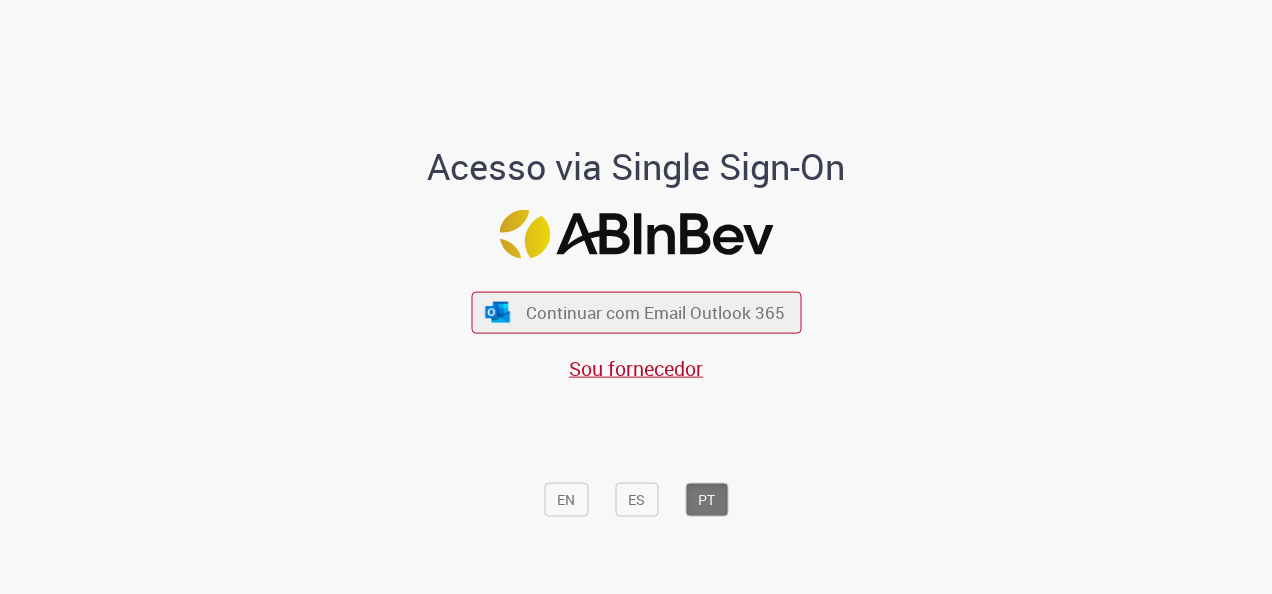 scroll, scrollTop: 0, scrollLeft: 0, axis: both 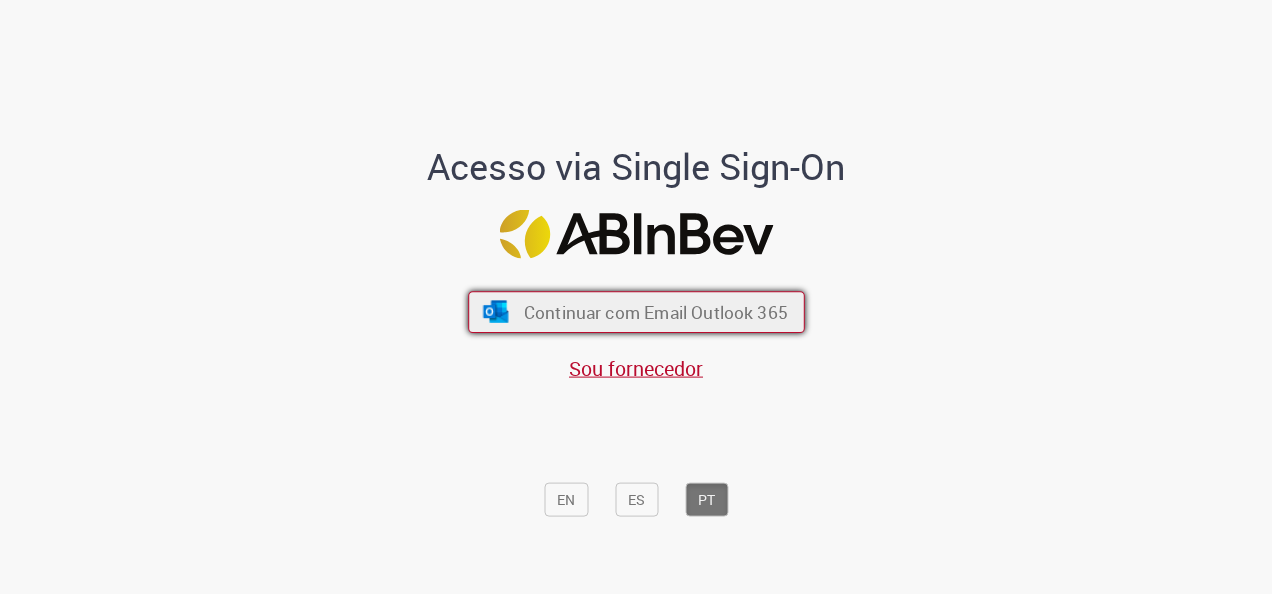 click on "Continuar com Email Outlook 365" at bounding box center [655, 312] 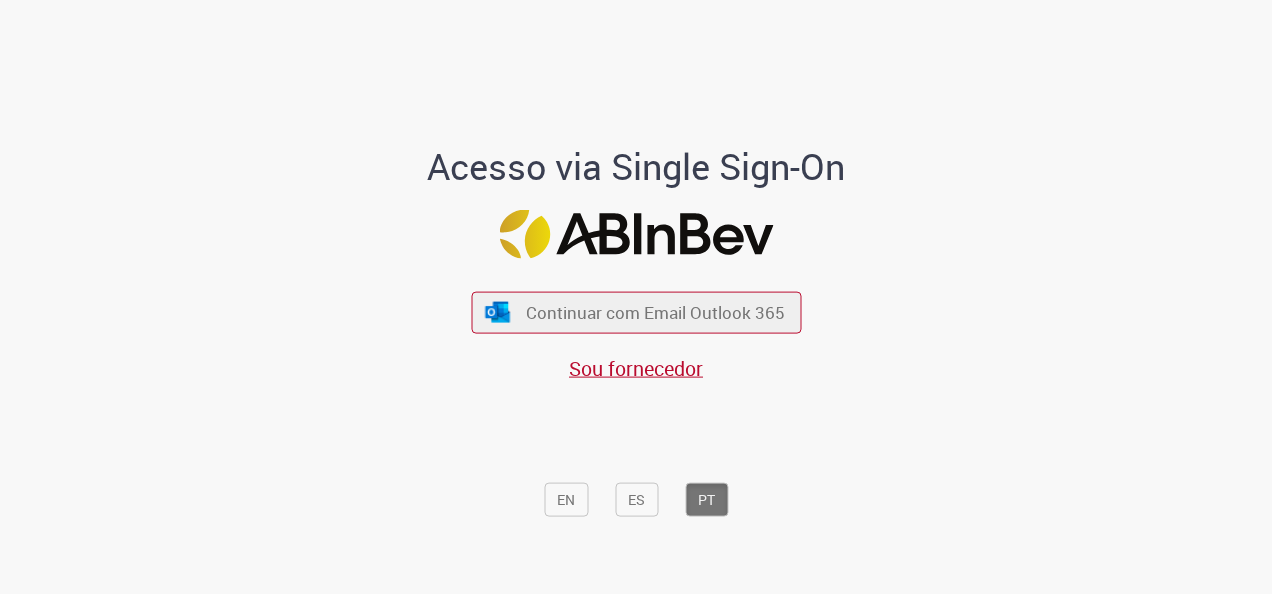 scroll, scrollTop: 0, scrollLeft: 0, axis: both 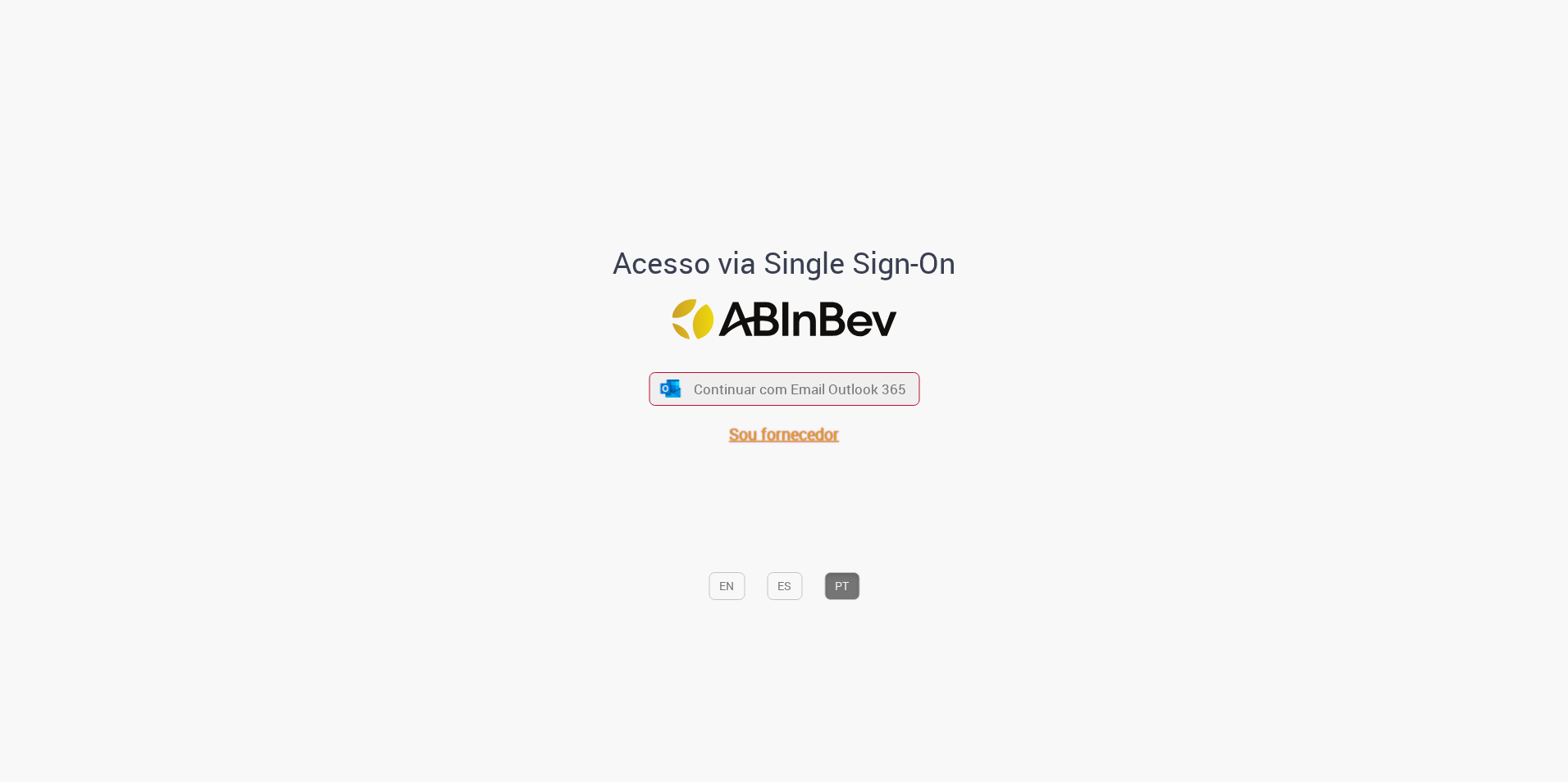 click on "Sou fornecedor" at bounding box center (784, 434) 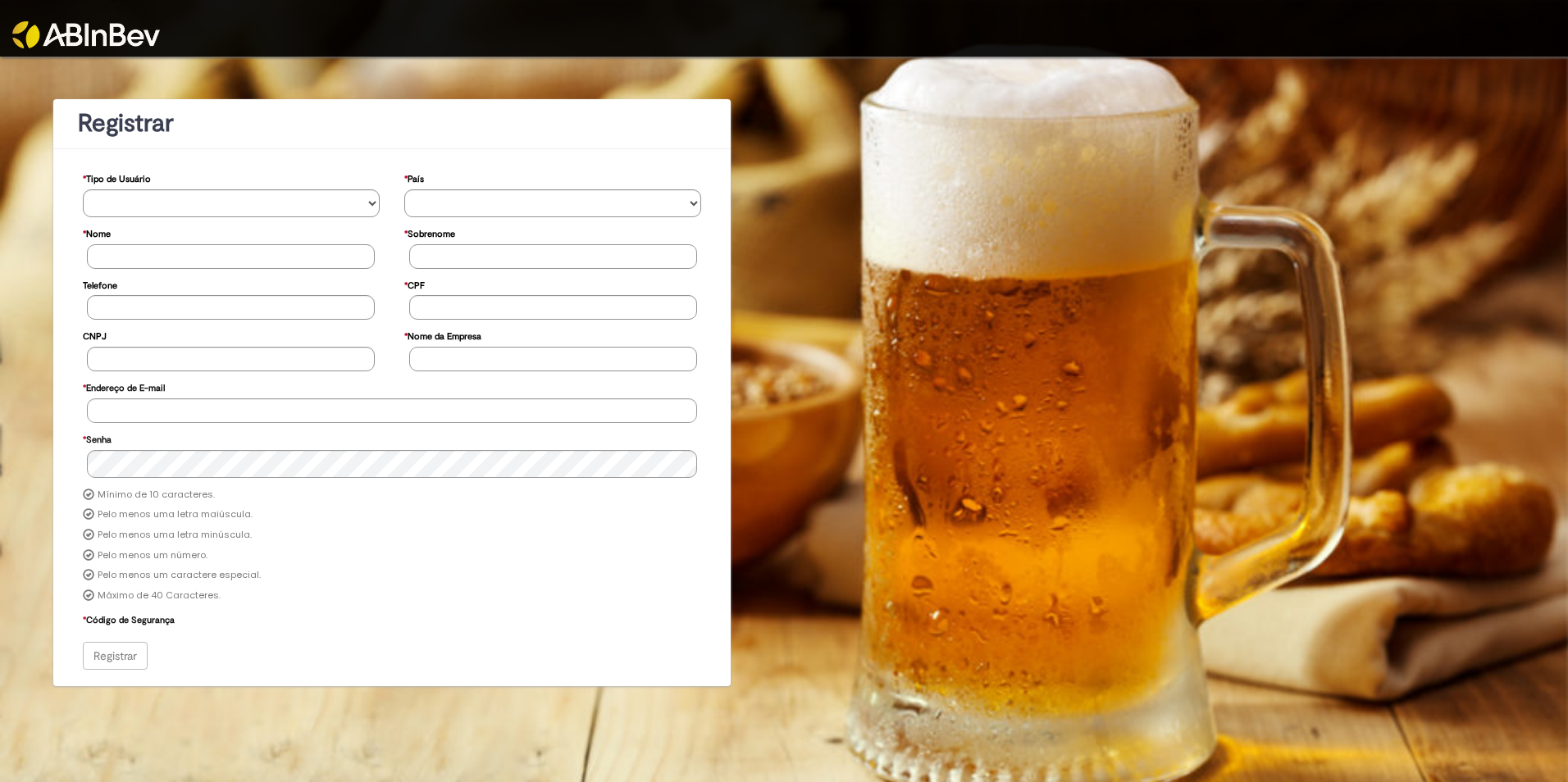 scroll, scrollTop: 0, scrollLeft: 0, axis: both 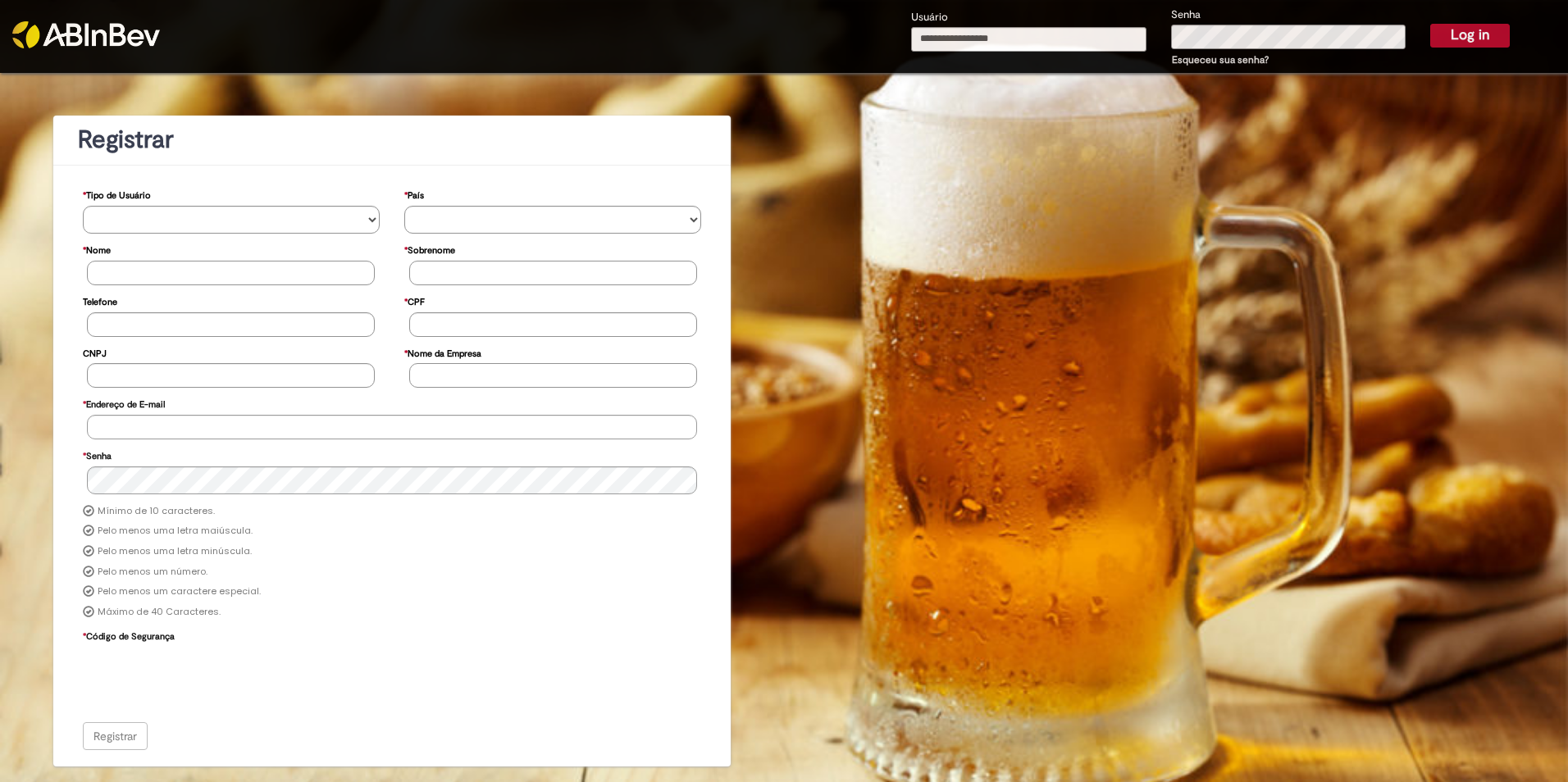 click on "Usuário" at bounding box center [1028, 39] 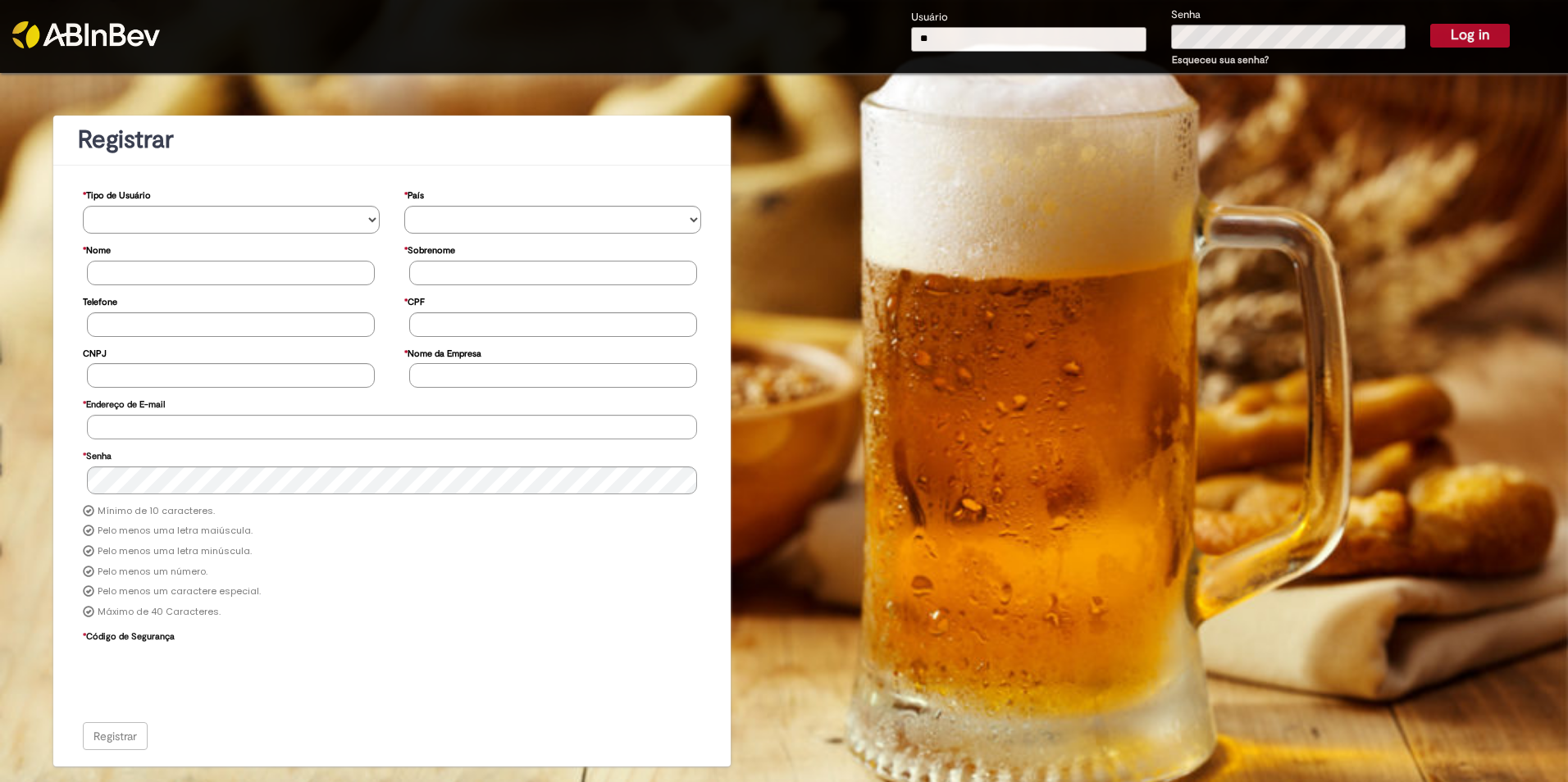 click on "**" at bounding box center [1028, 39] 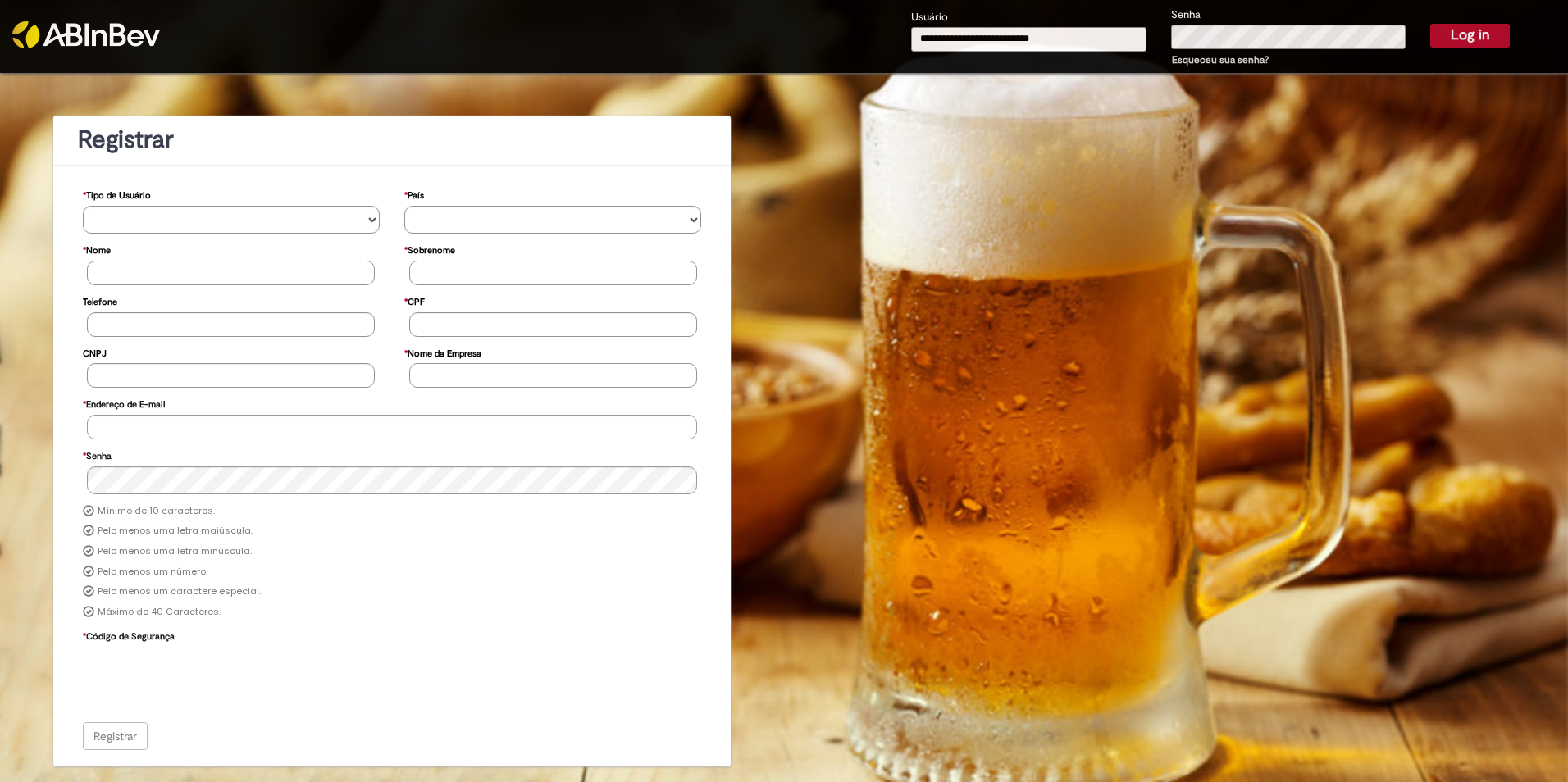type on "**********" 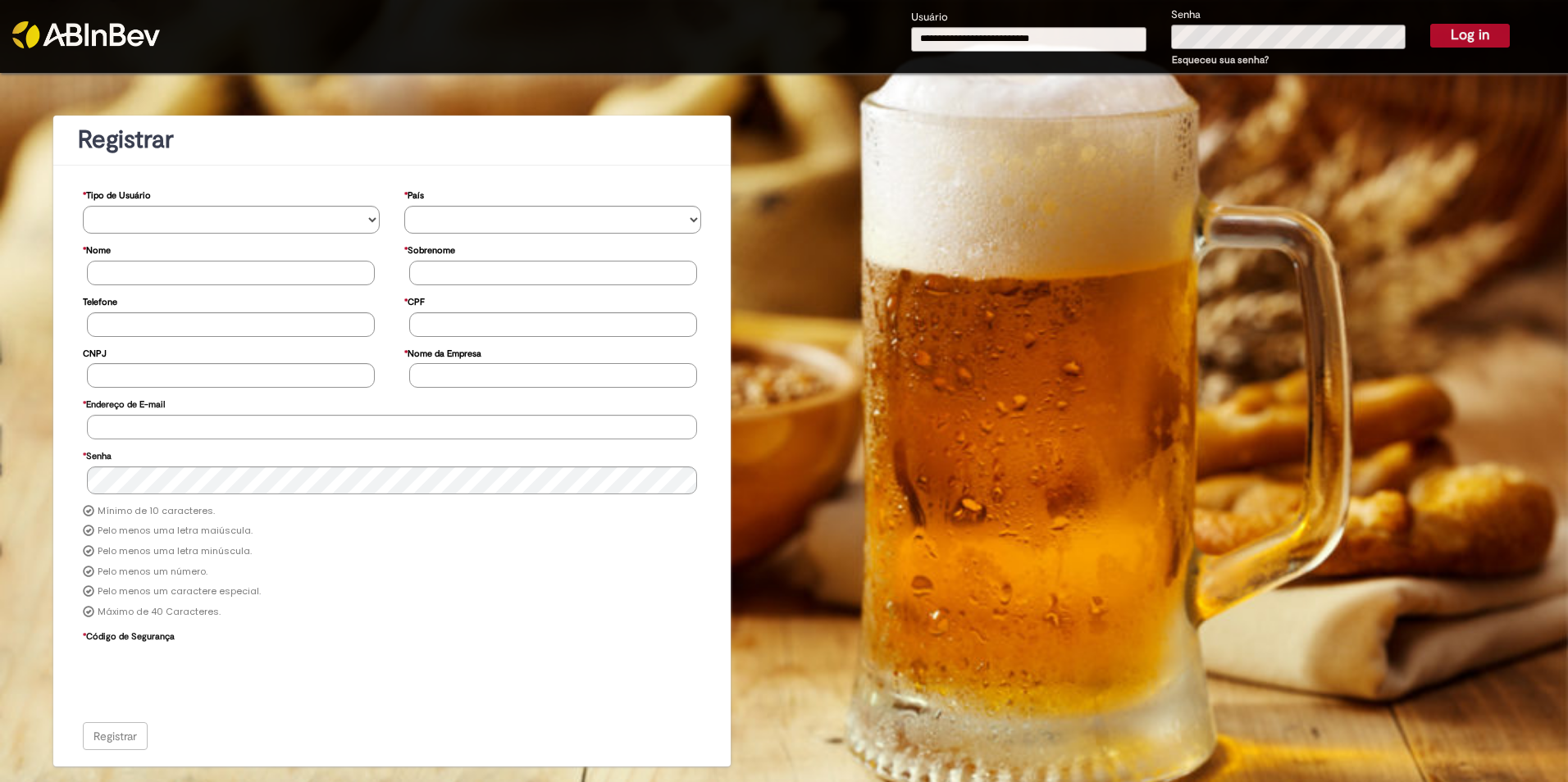 click on "Log in" at bounding box center (1470, 35) 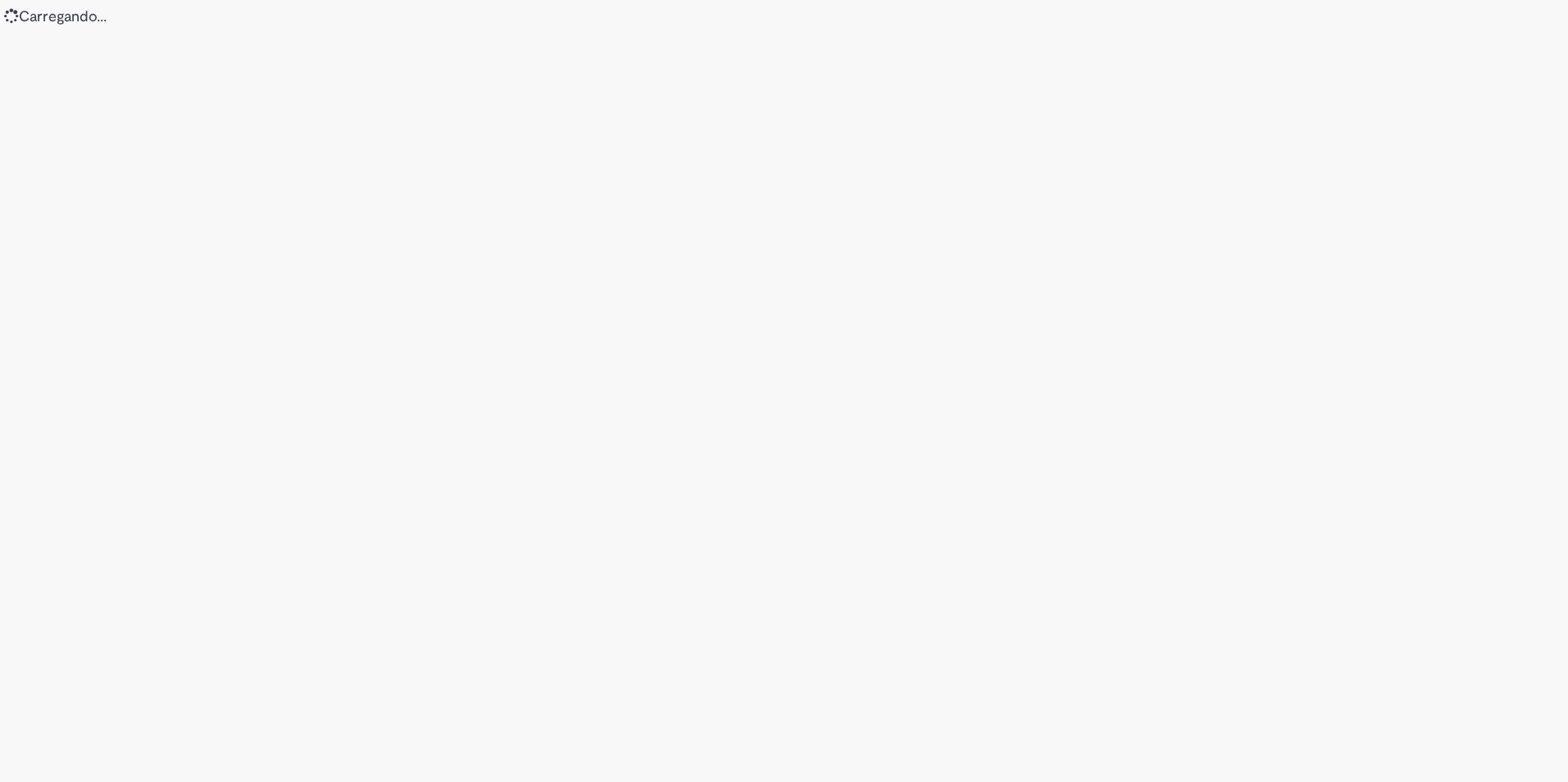scroll, scrollTop: 0, scrollLeft: 0, axis: both 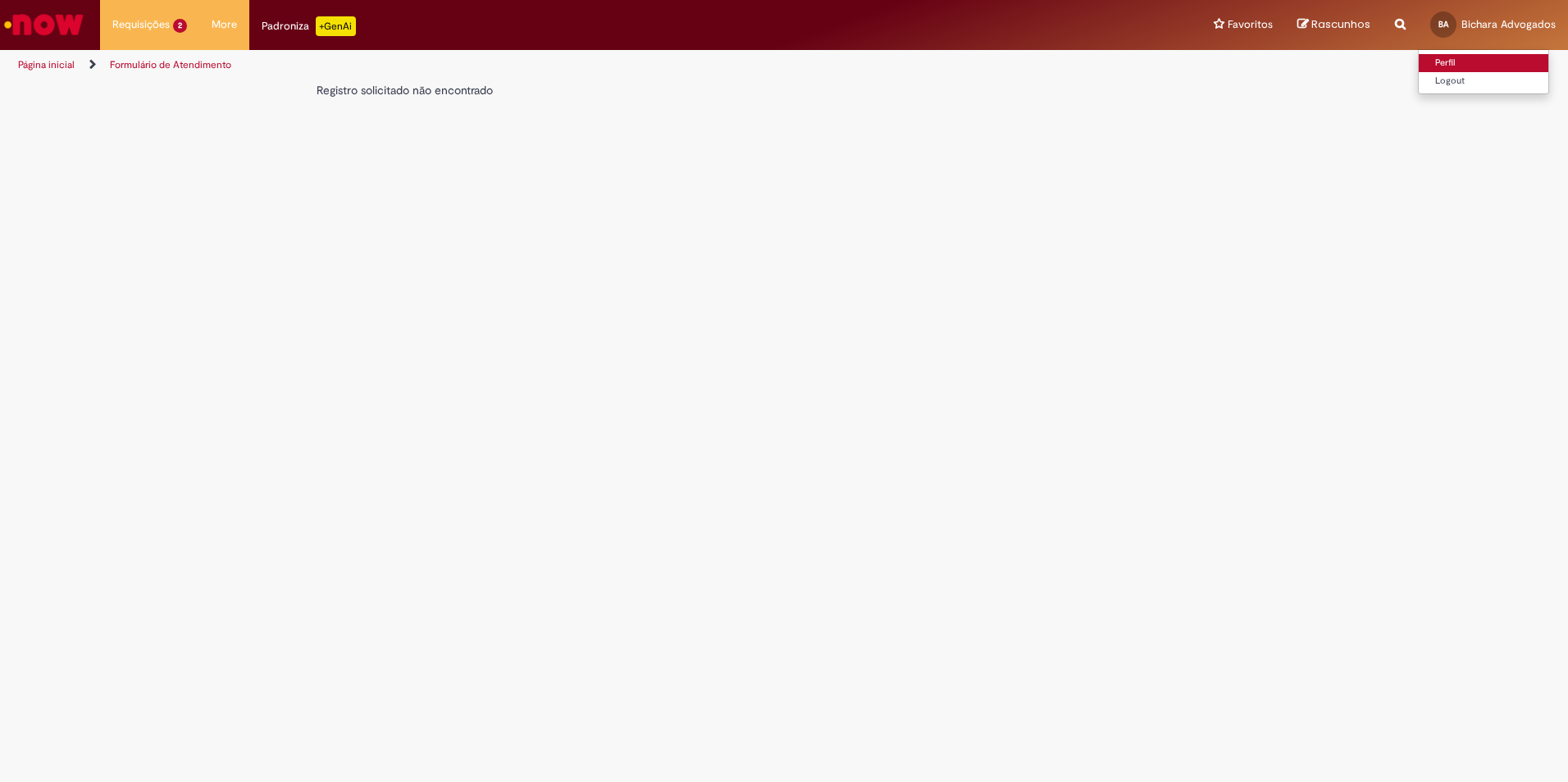 click on "Perfil" at bounding box center (1484, 63) 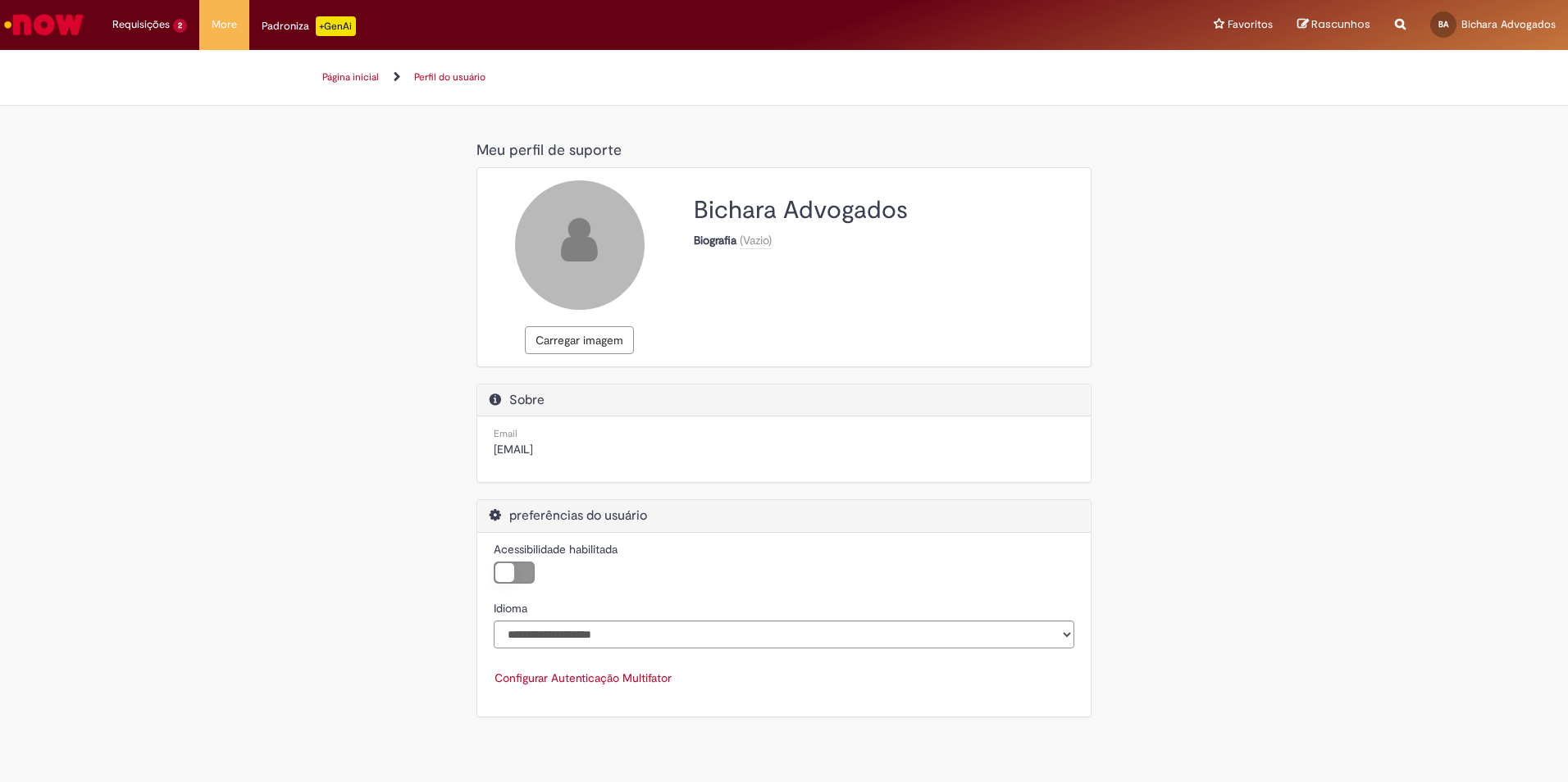 click on "Página inicial" at bounding box center (350, 77) 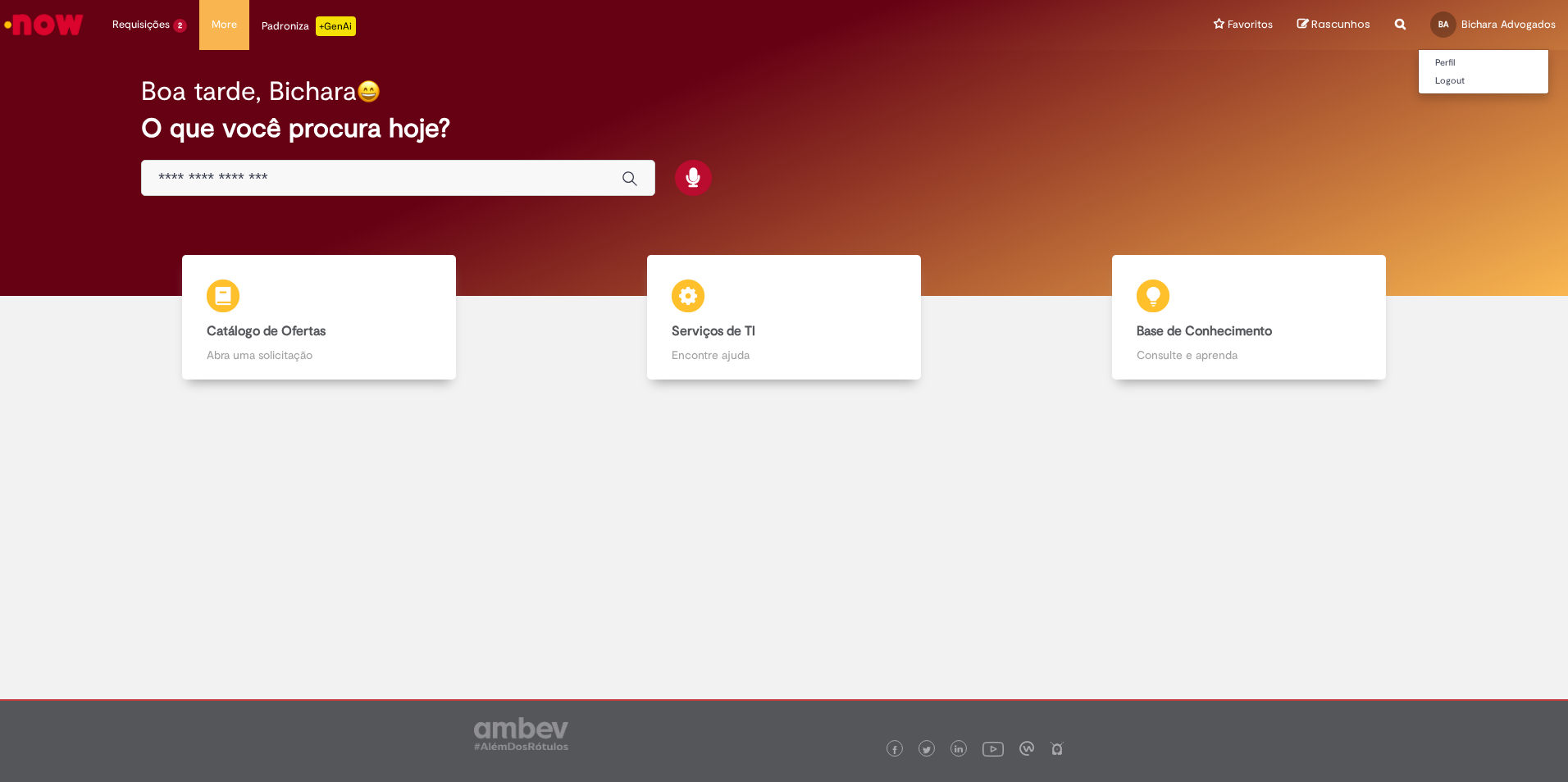 click on "BA" at bounding box center [1443, 25] 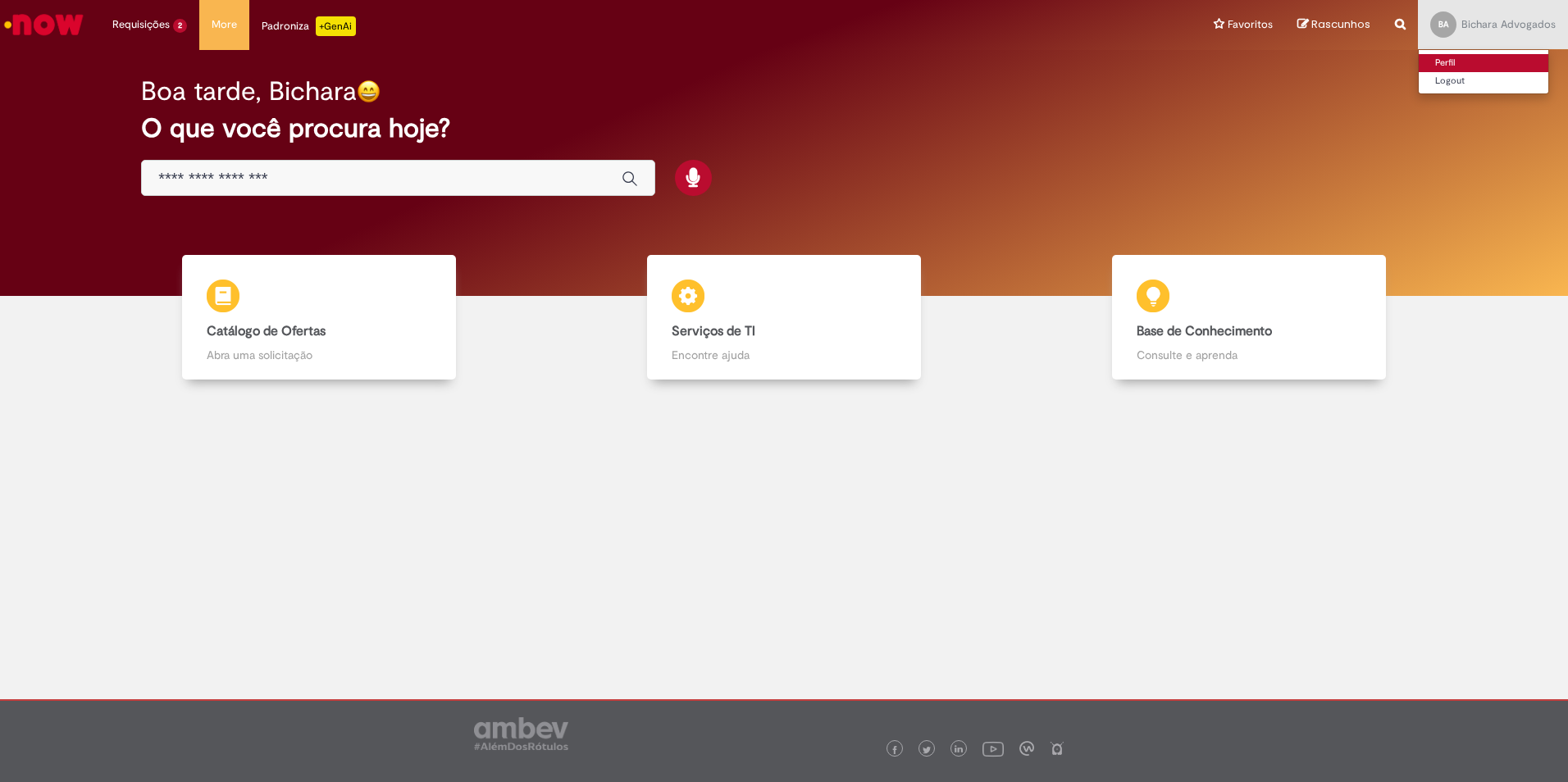 click on "Perfil" at bounding box center (1484, 63) 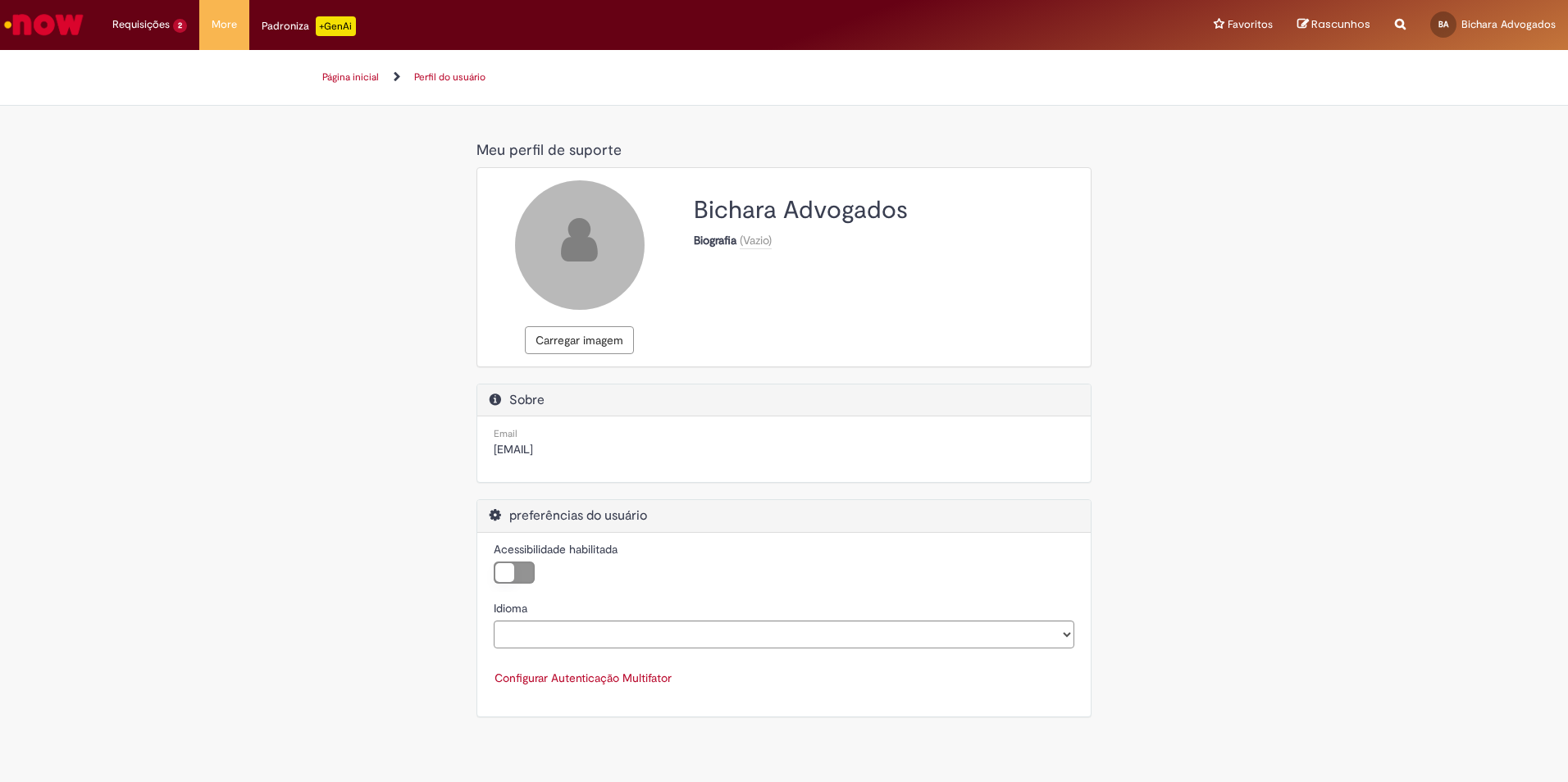 select on "**********" 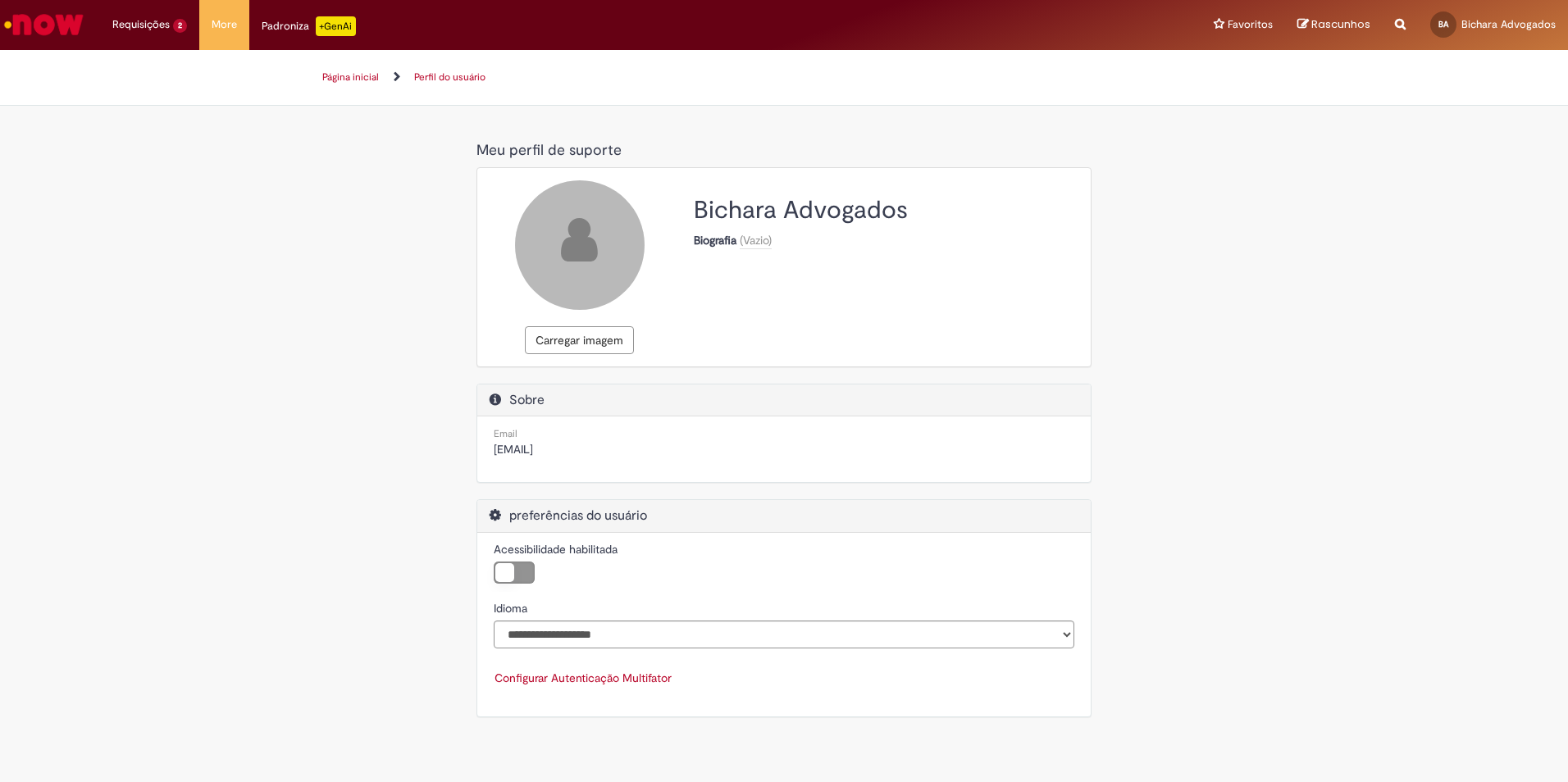 click on "Perfil do usuário" at bounding box center [449, 77] 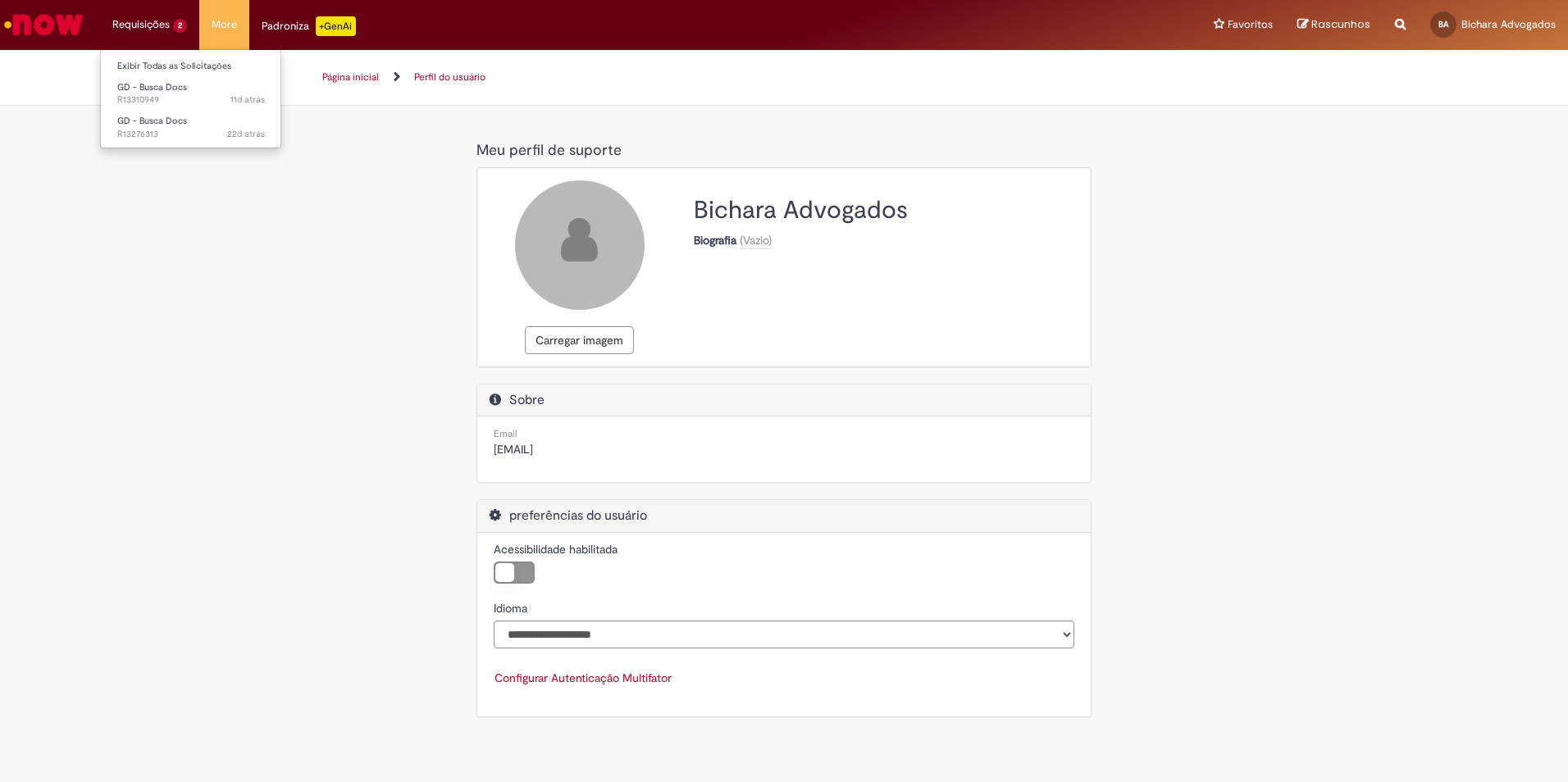 click on "Requisições   2
Exibir Todas as Solicitações
GD - Busca Docs
11d atrás 11 dias atrás  R13310949
GD - Busca Docs
22d atrás 22 dias atrás  R13276313" at bounding box center [149, 25] 